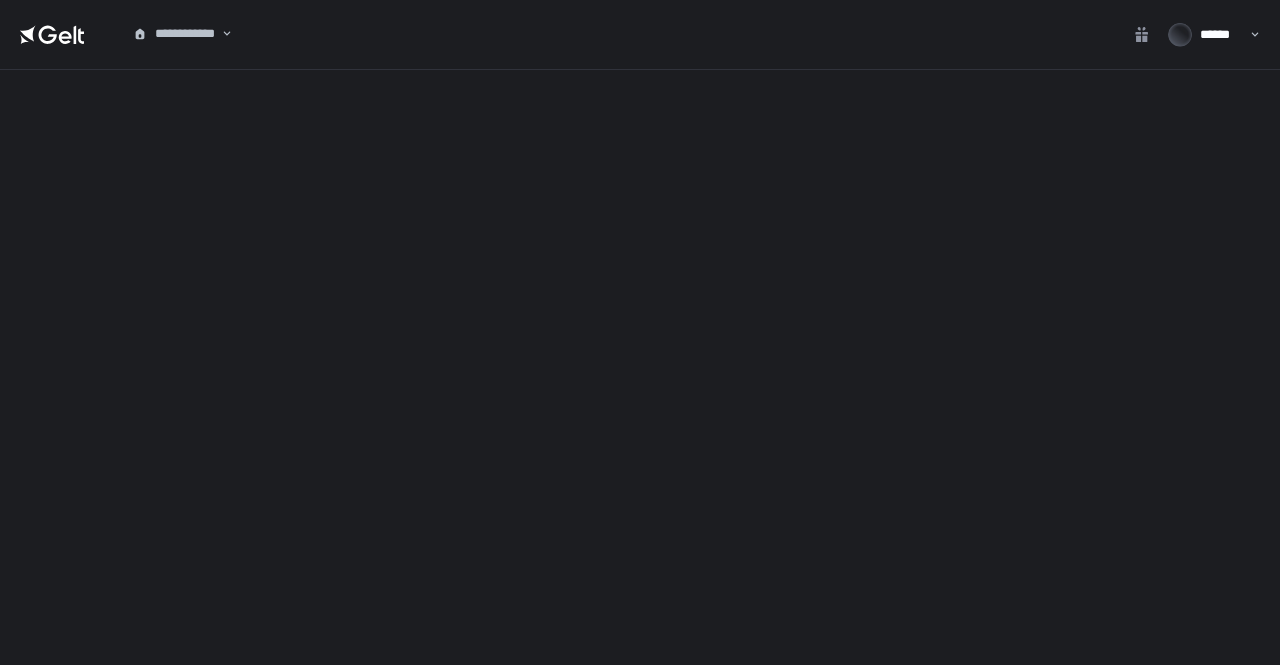 scroll, scrollTop: 0, scrollLeft: 0, axis: both 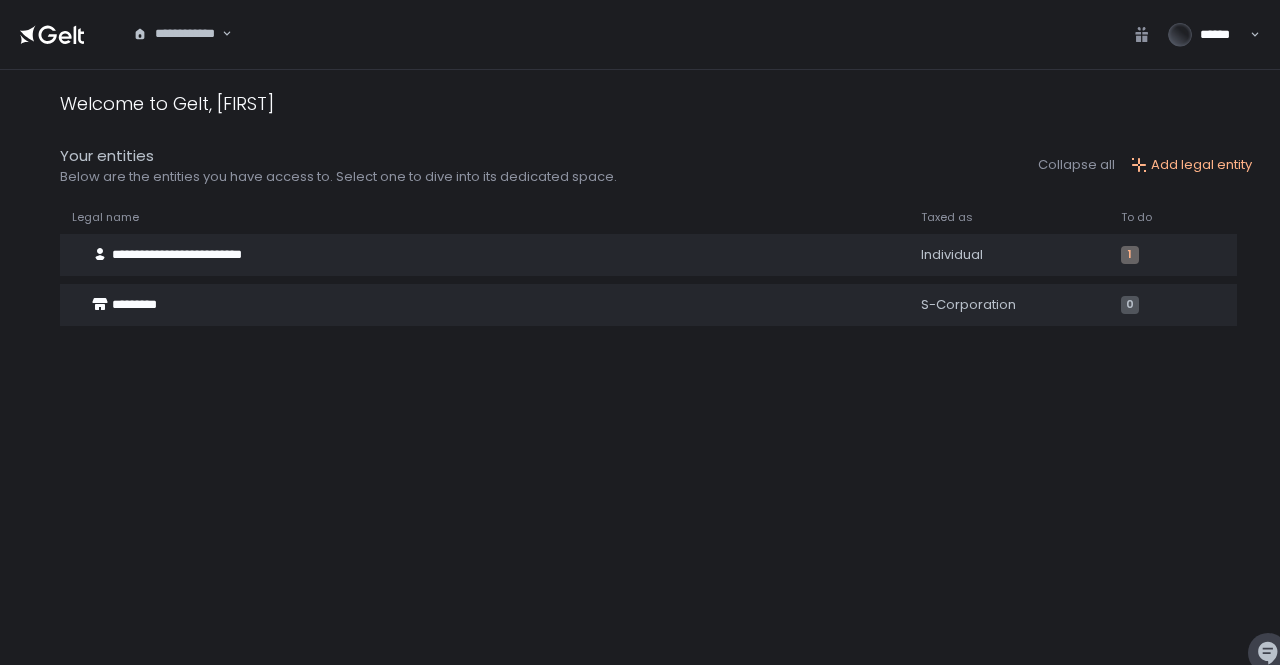 click on "**********" at bounding box center [176, 34] 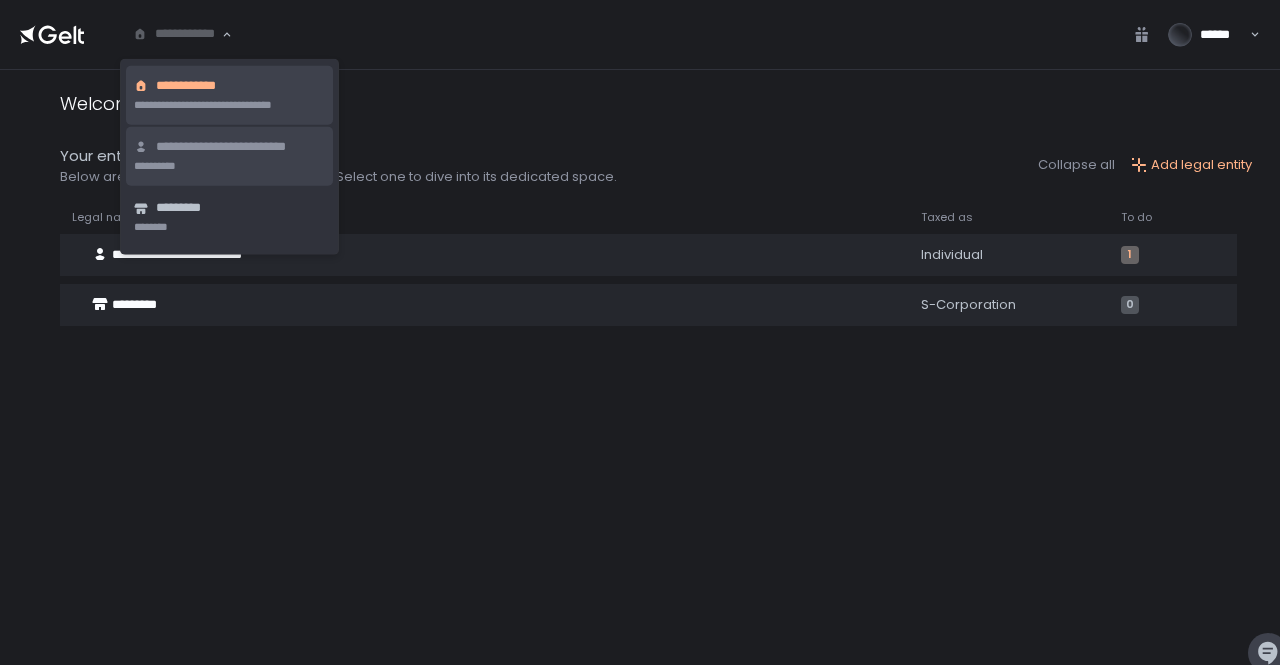 click on "**********" at bounding box center [240, 147] 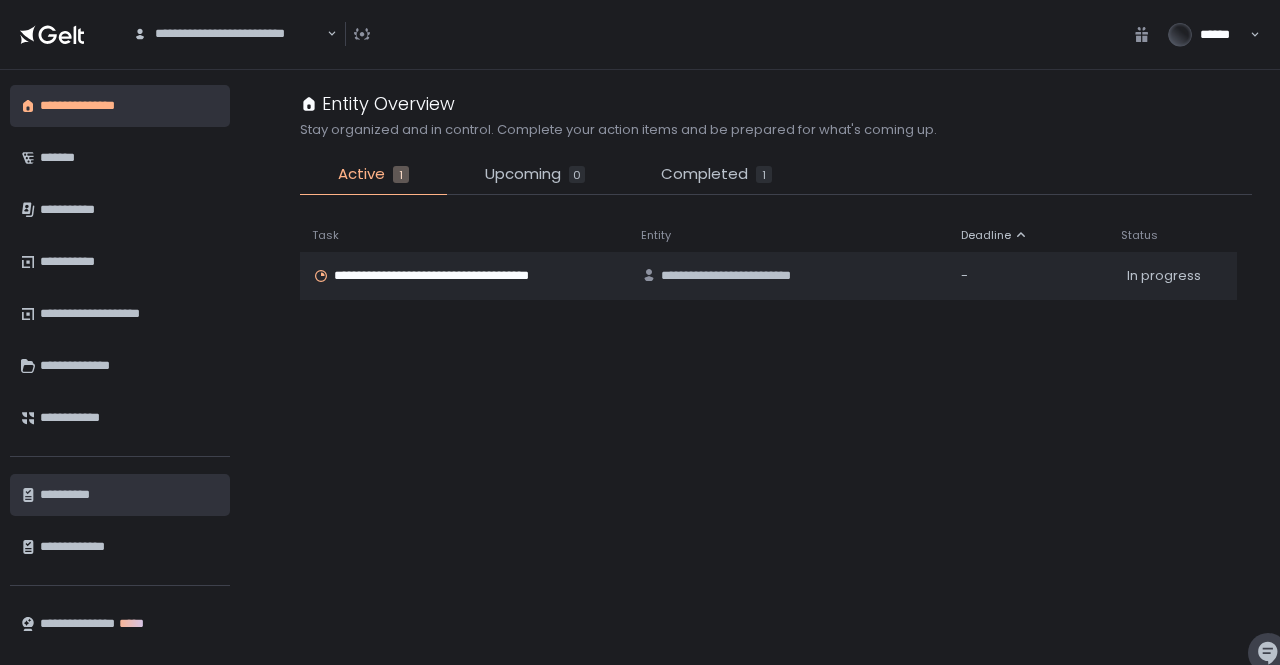 click on "**********" at bounding box center [127, 495] 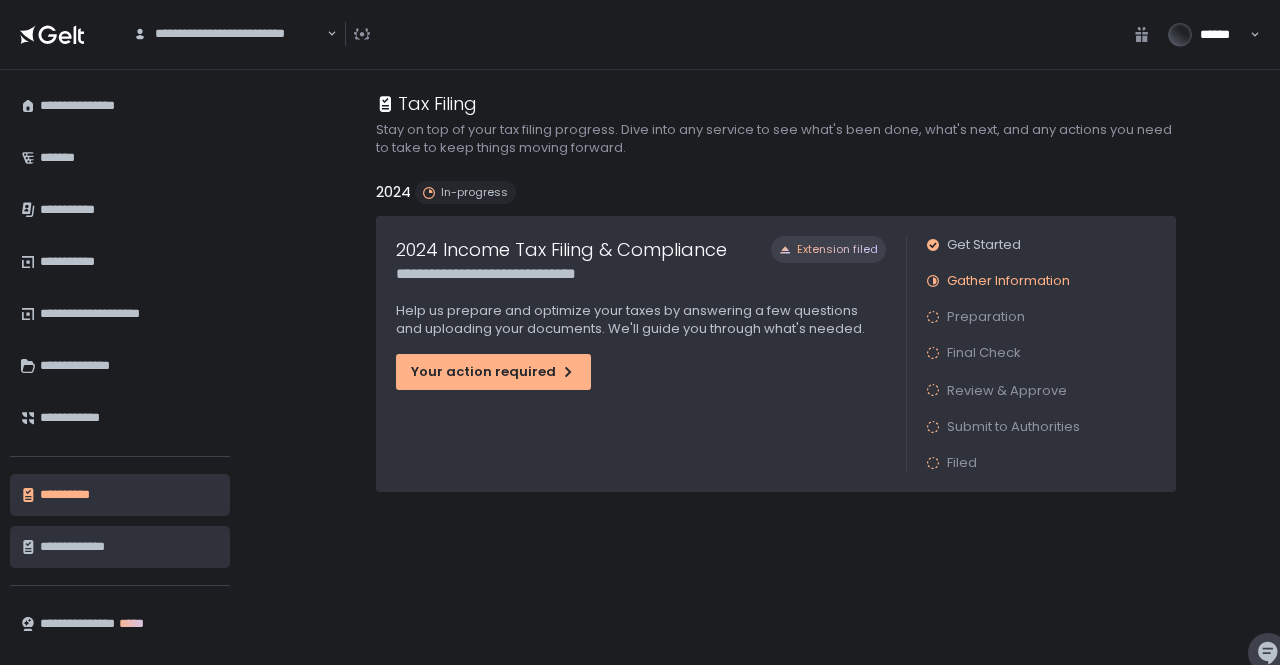 click on "**********" at bounding box center (127, 547) 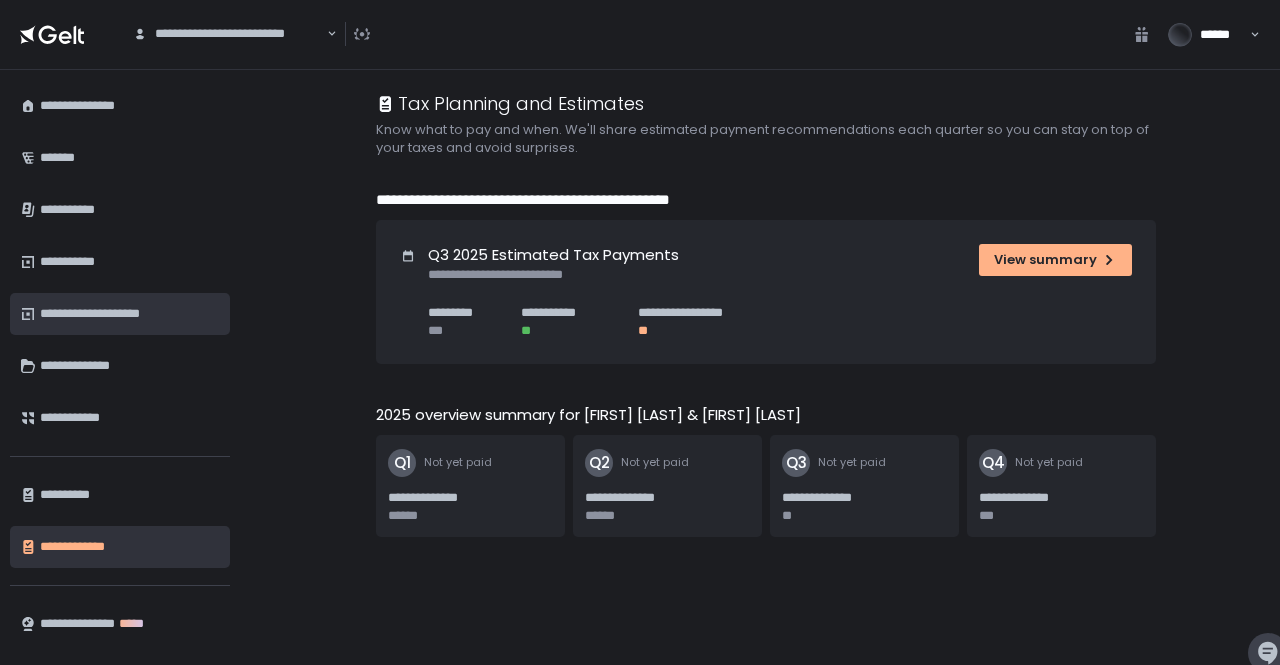 click on "**********" at bounding box center (127, 314) 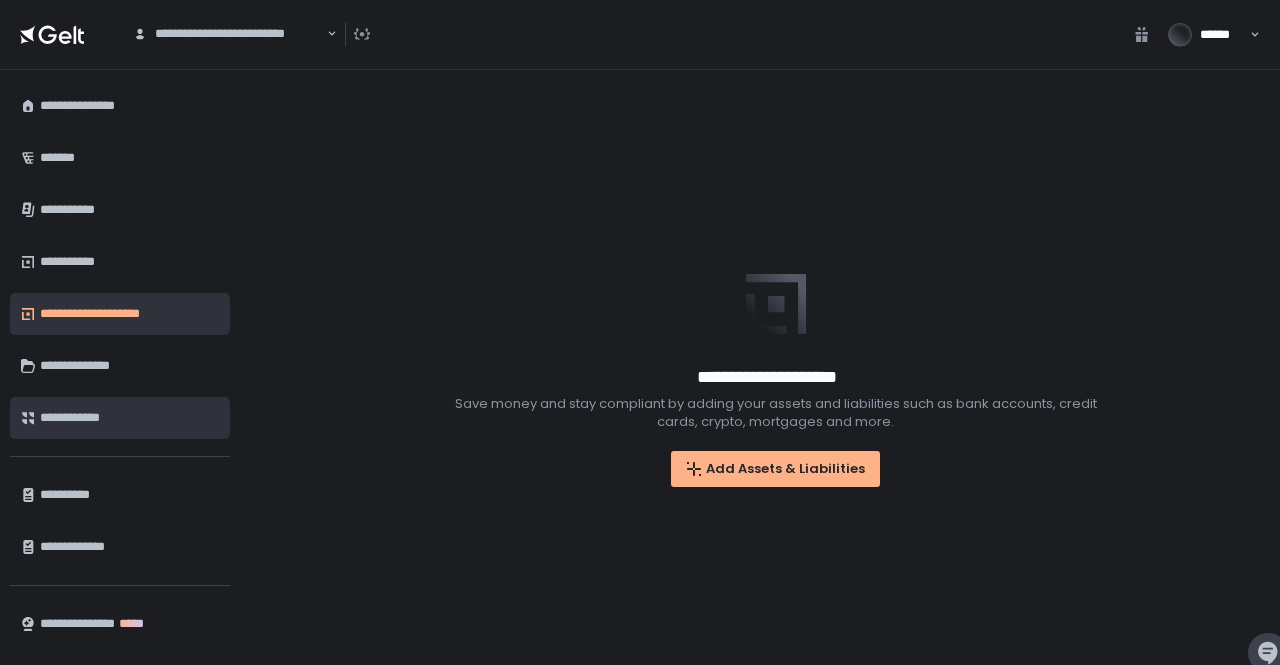 click on "**********" at bounding box center [127, 418] 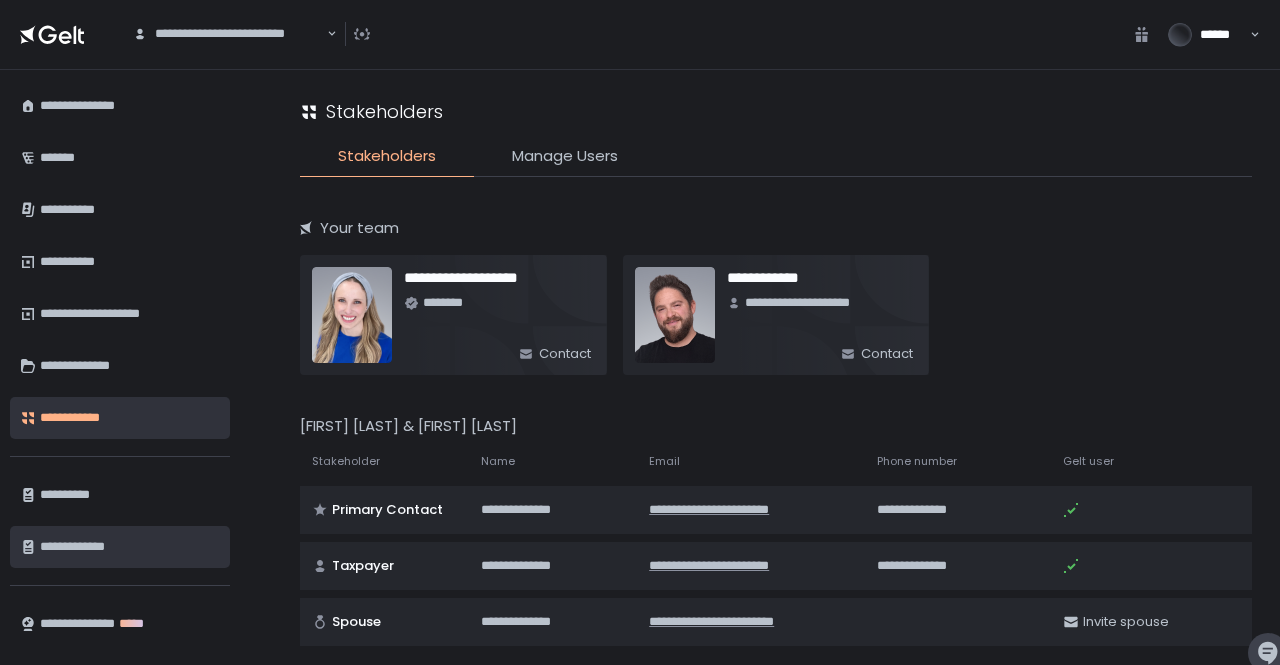 click on "**********" at bounding box center (127, 547) 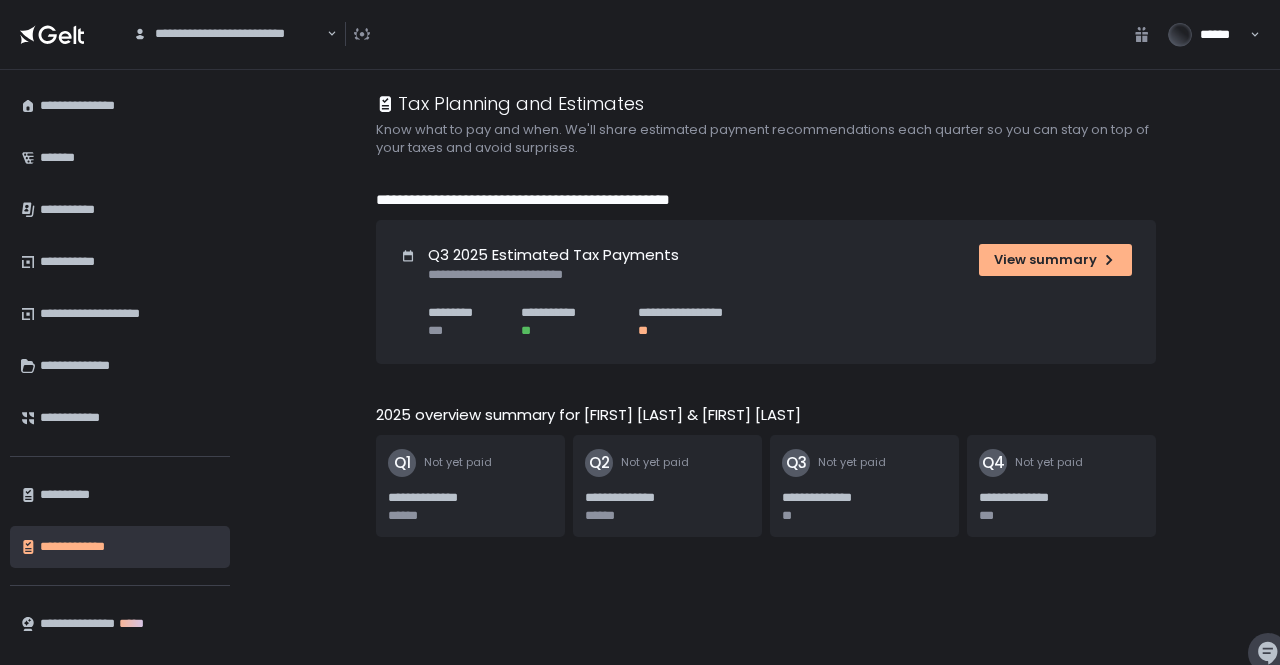 click on "******" at bounding box center [1222, 35] 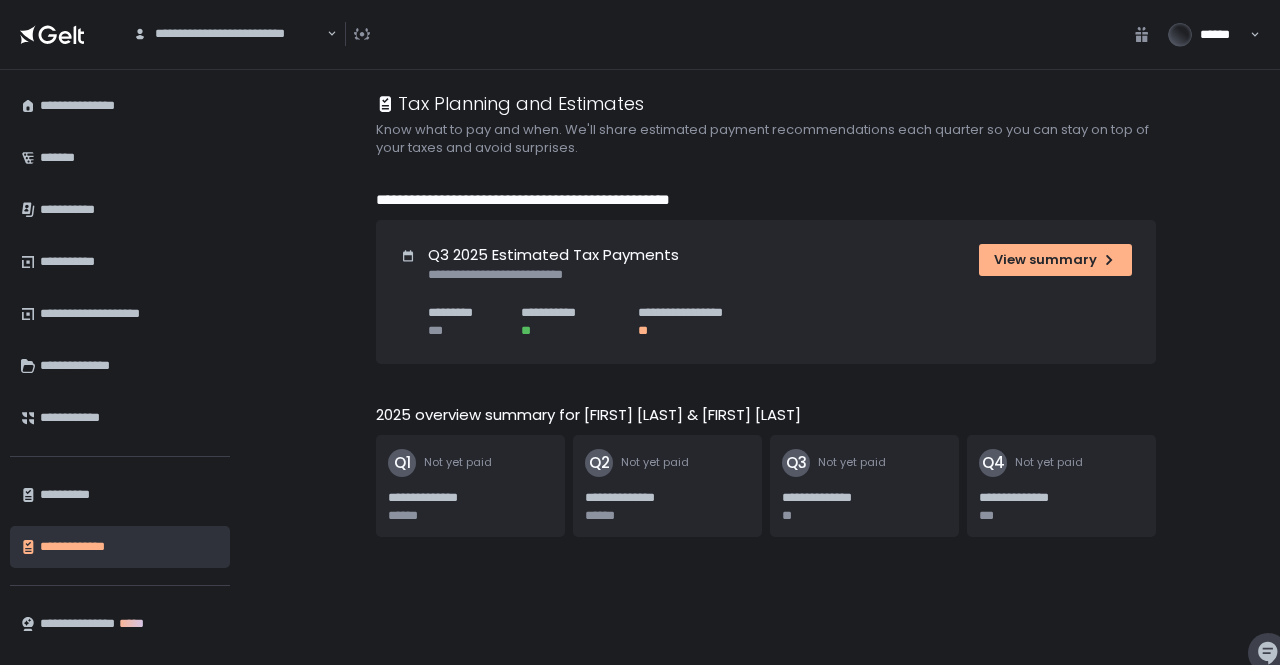 click on "**********" at bounding box center [631, 34] 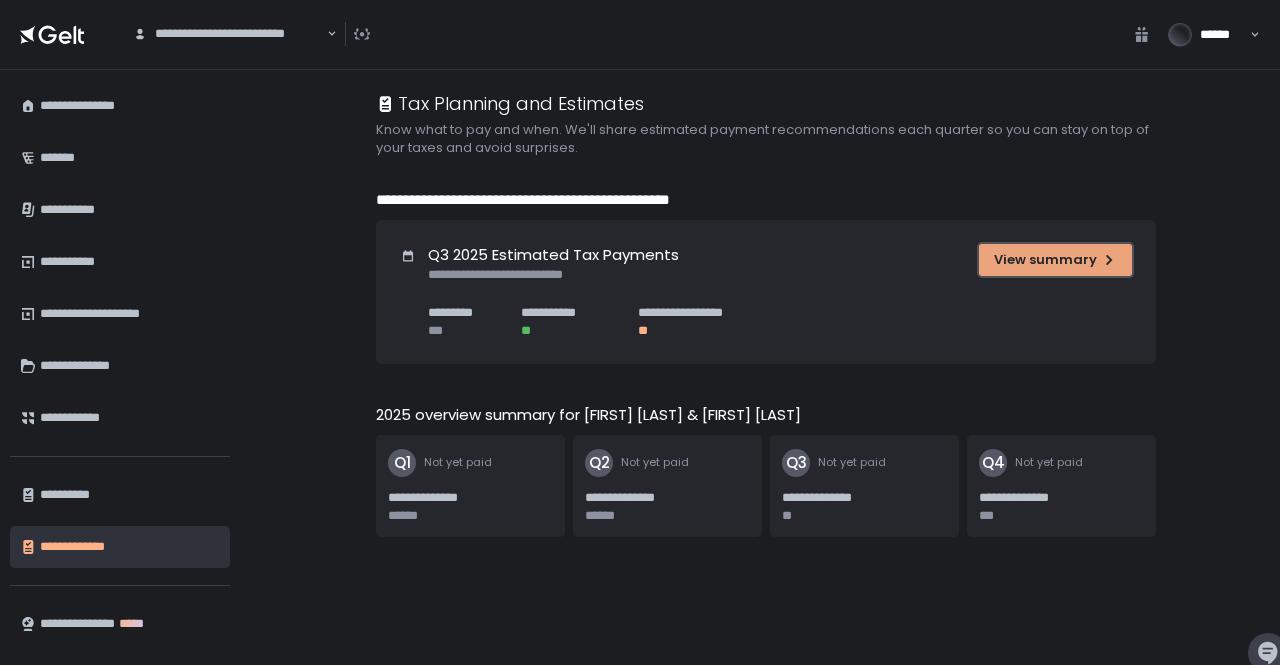 click on "View summary" 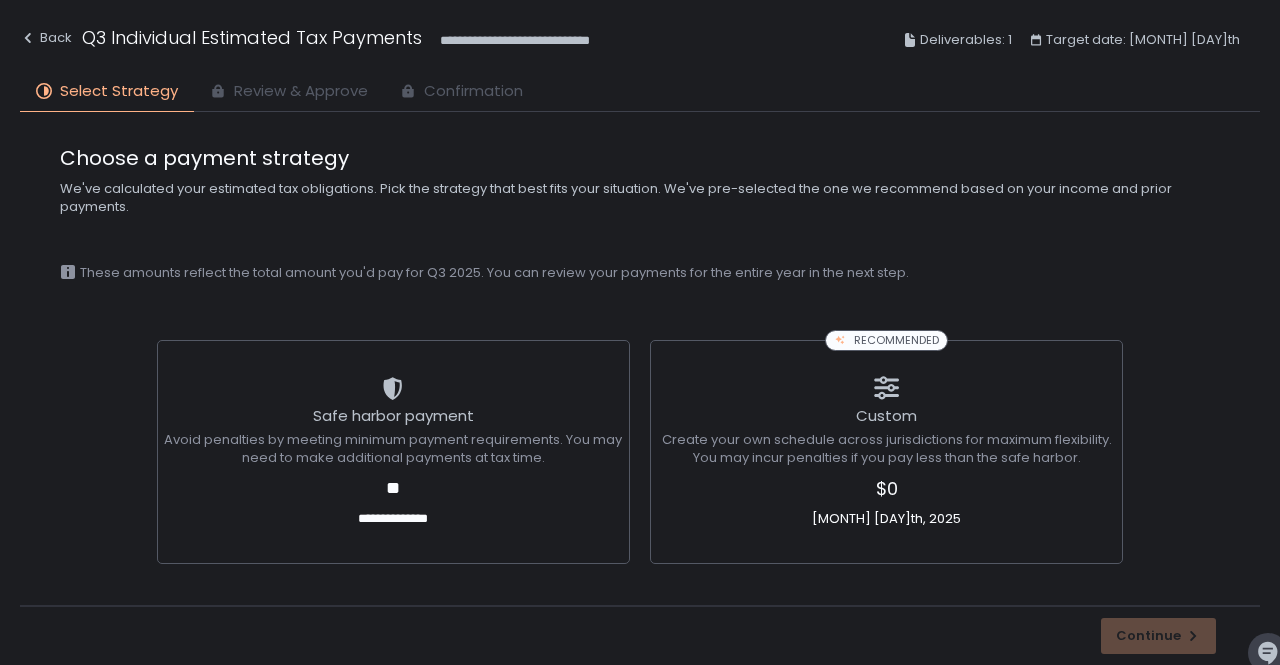 click on "**********" at bounding box center (640, 359) 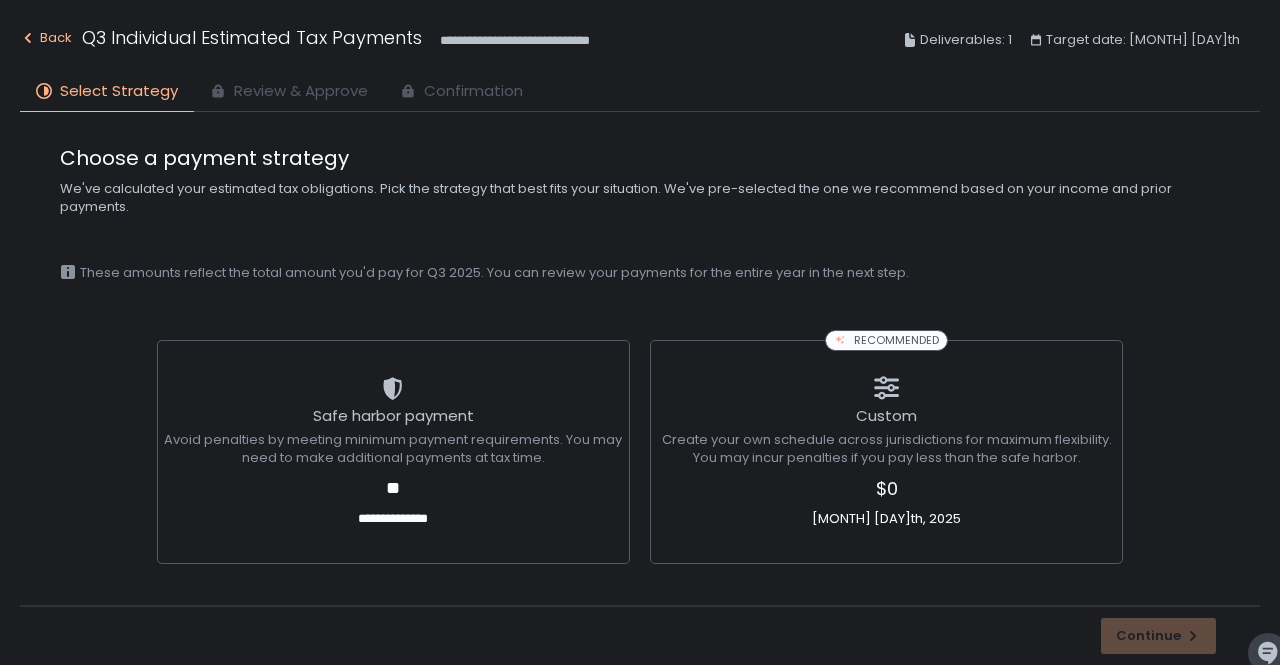 click 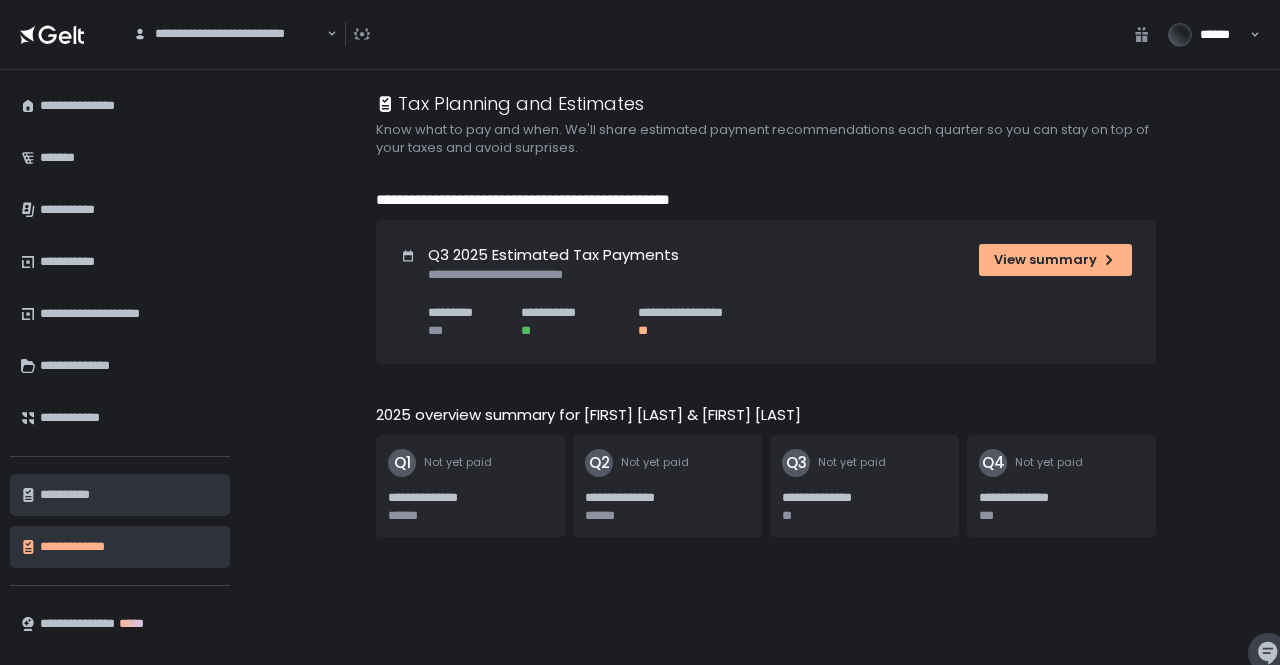 click on "**********" at bounding box center [127, 495] 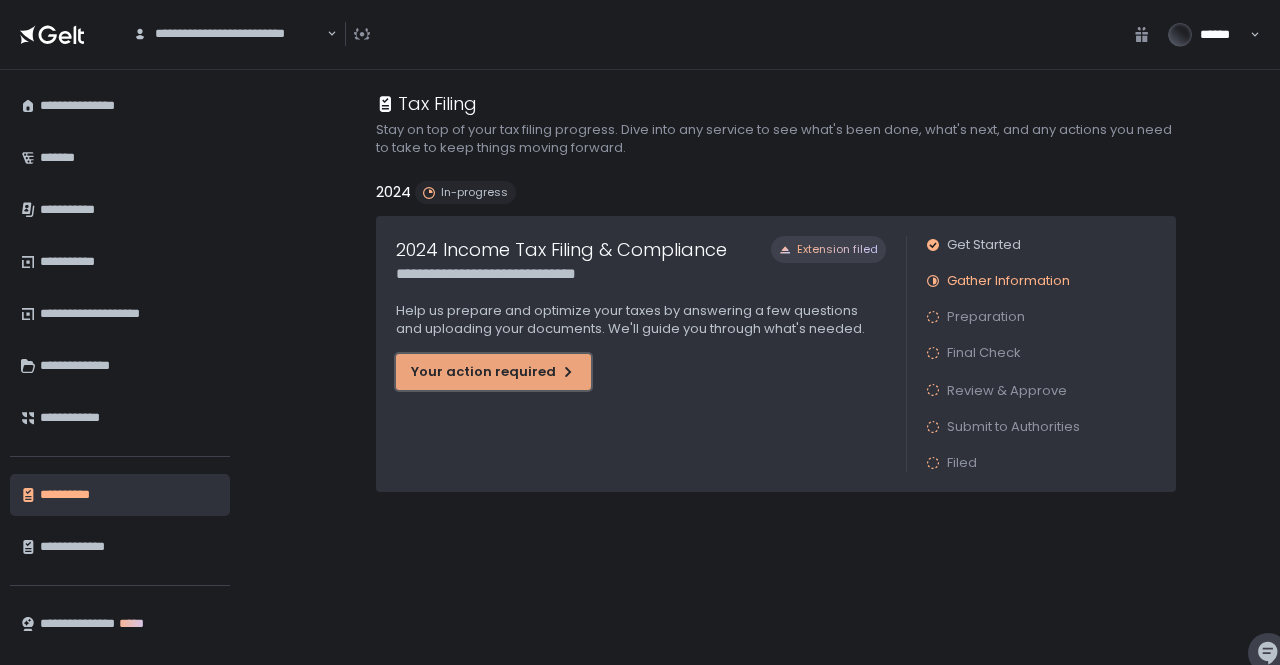 click on "Your action required" 